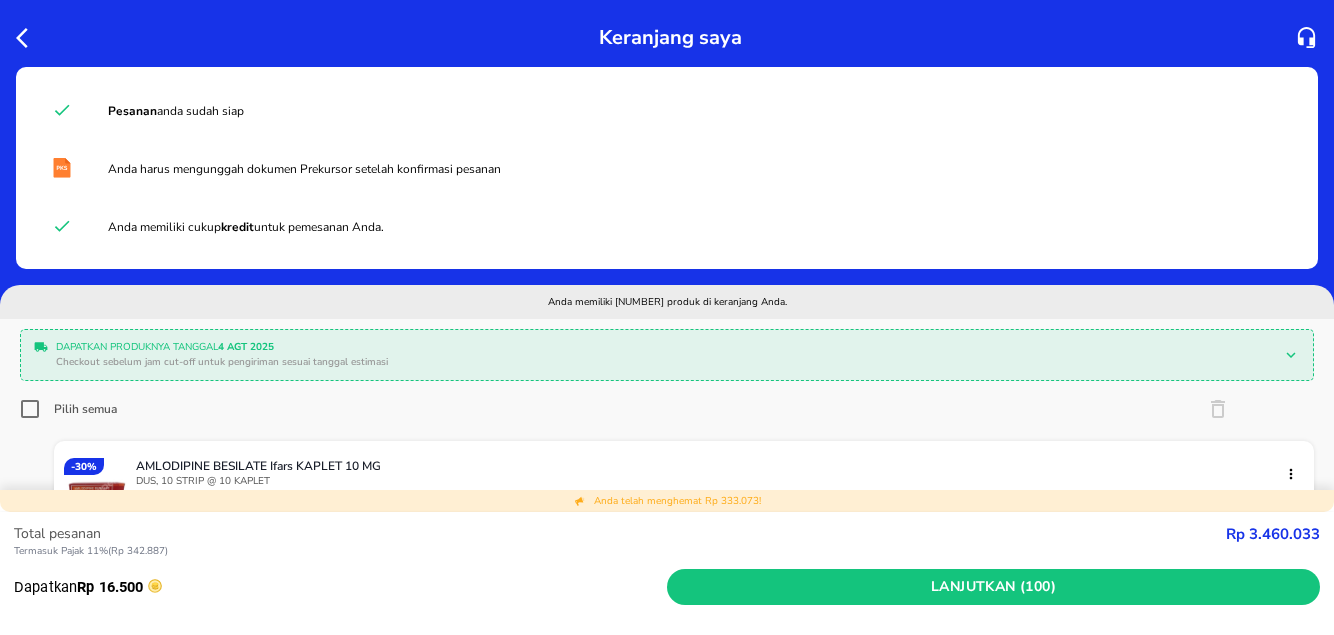scroll, scrollTop: 0, scrollLeft: 0, axis: both 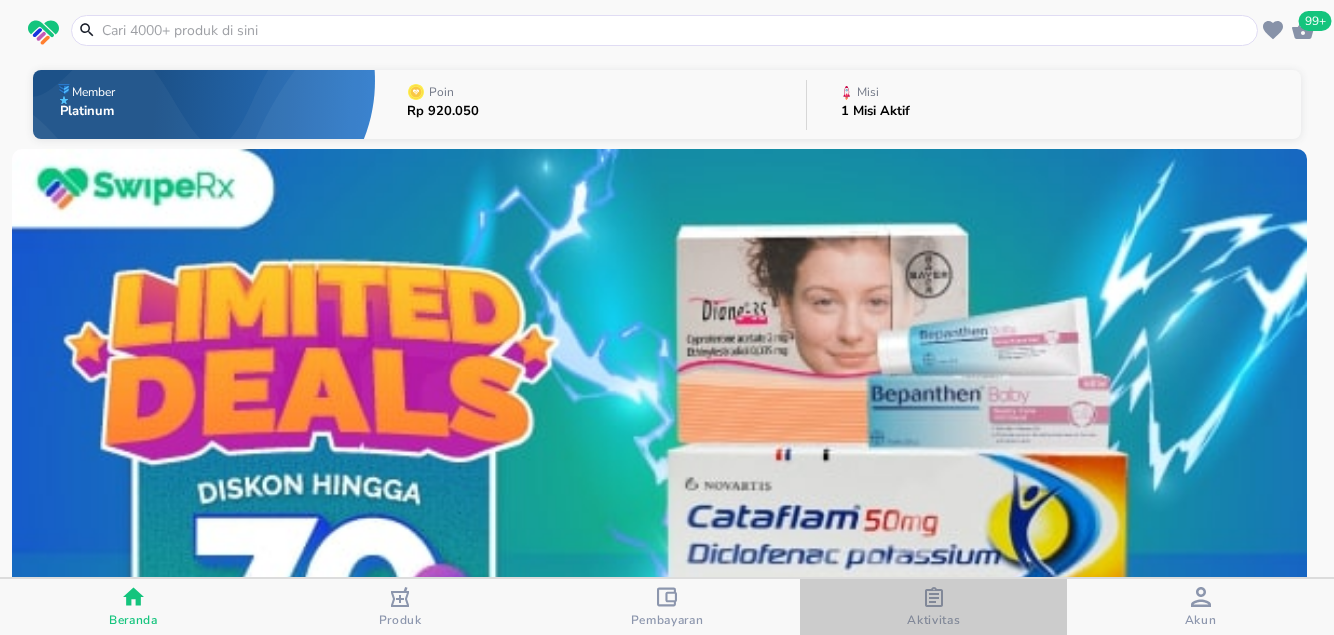 click 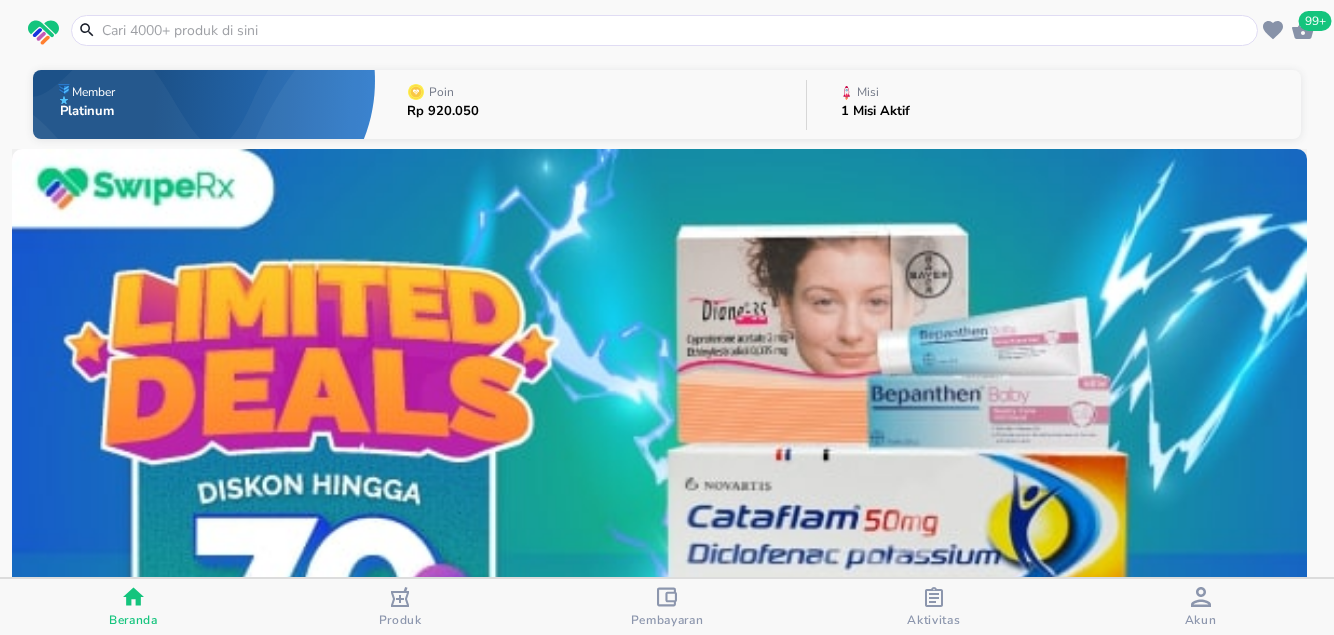 click at bounding box center [934, 599] 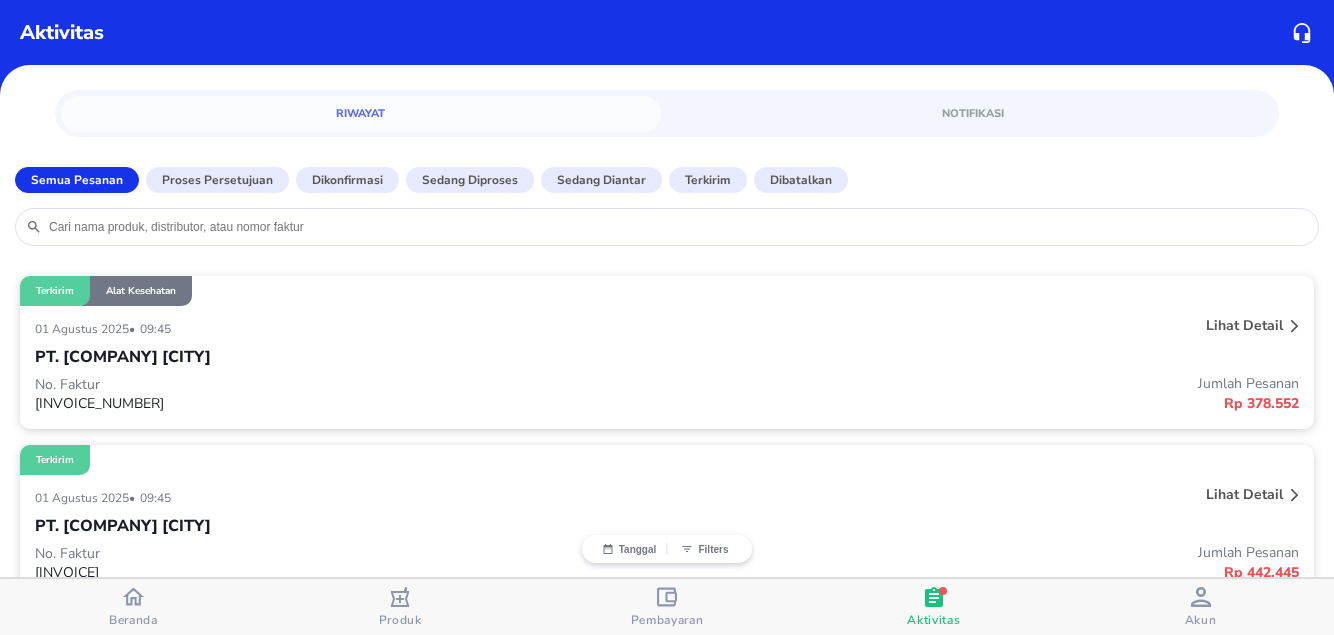 click on "Aktivitas" at bounding box center (62, 33) 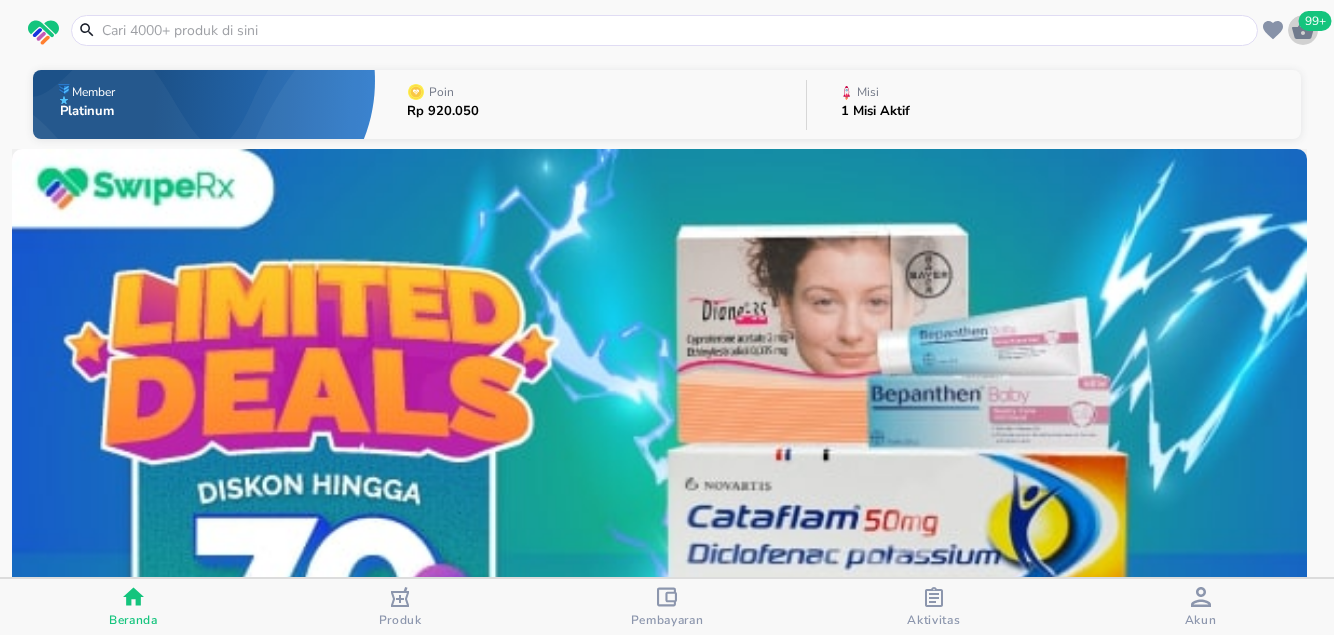 click 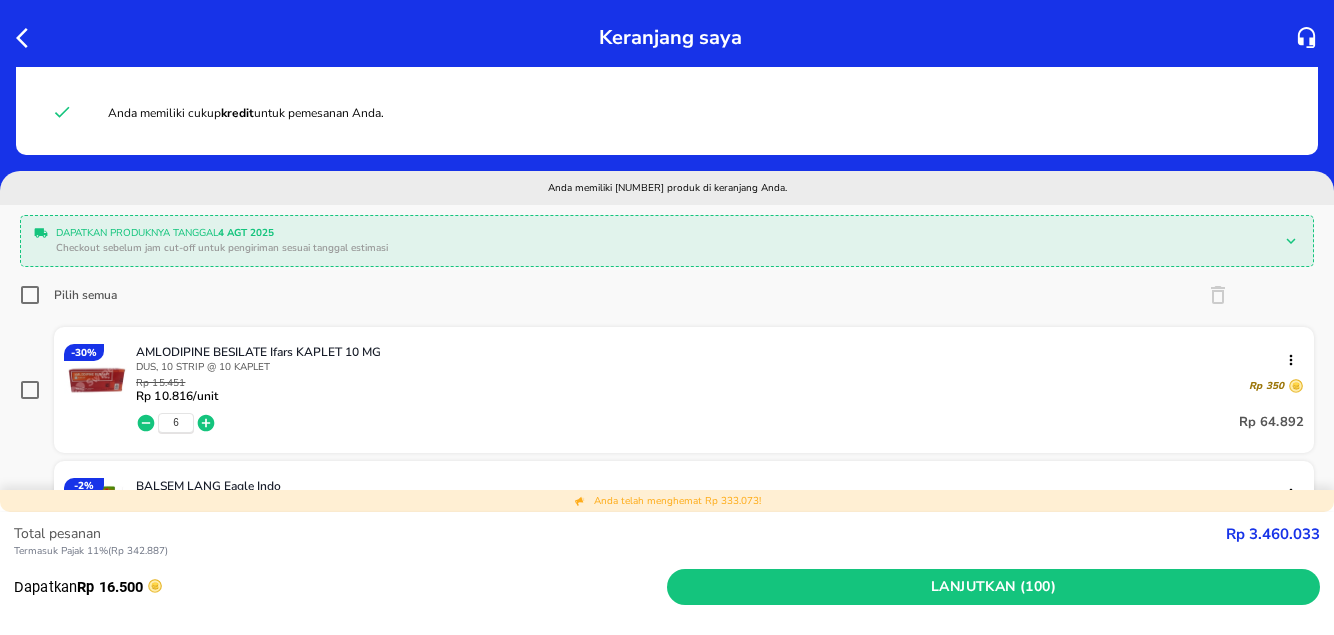 scroll, scrollTop: 0, scrollLeft: 0, axis: both 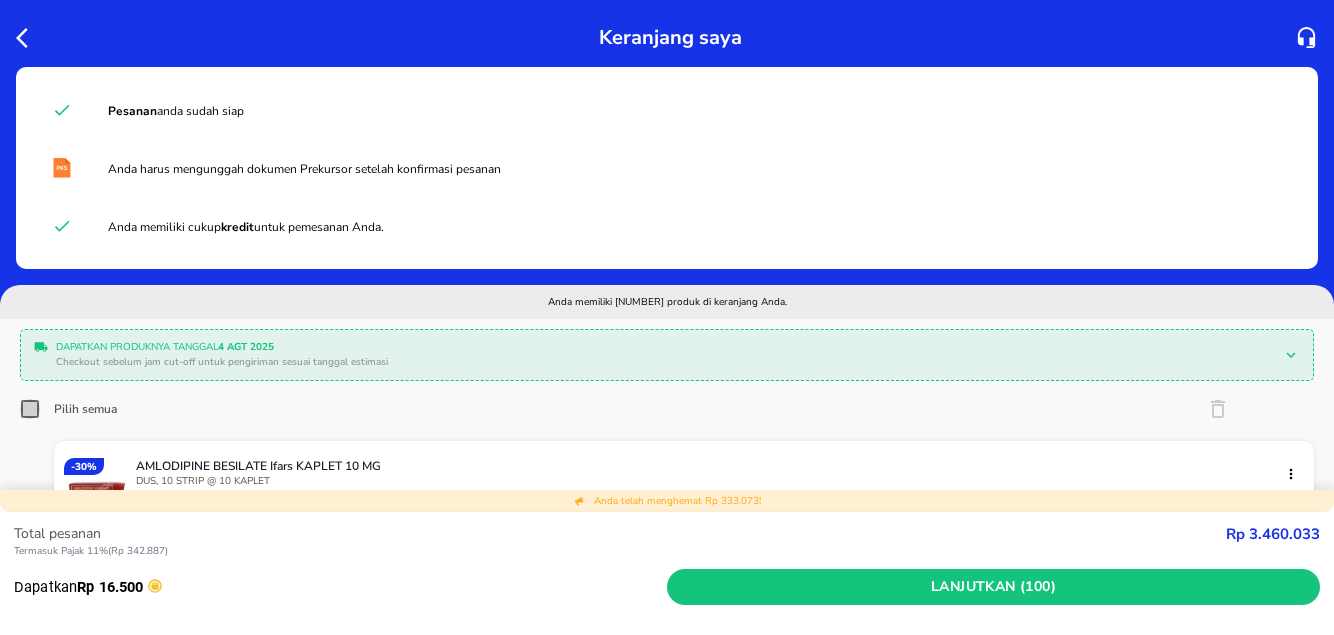 click on "Pilih semua" at bounding box center [30, 409] 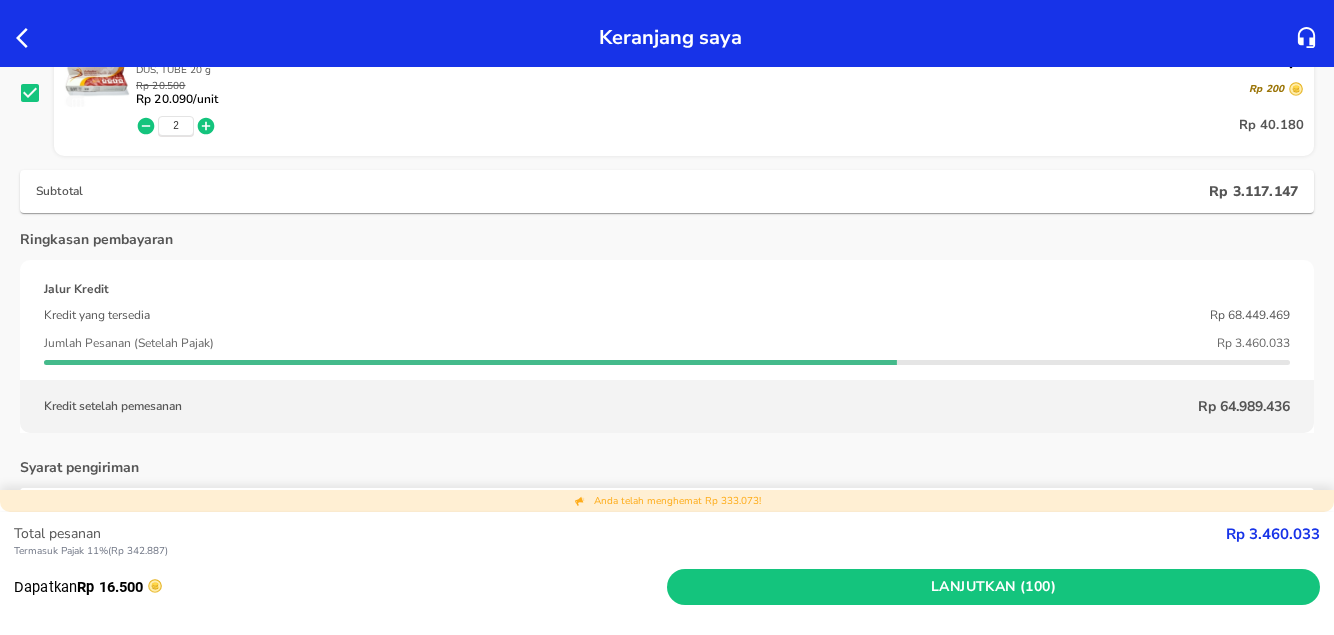 scroll, scrollTop: 4400, scrollLeft: 0, axis: vertical 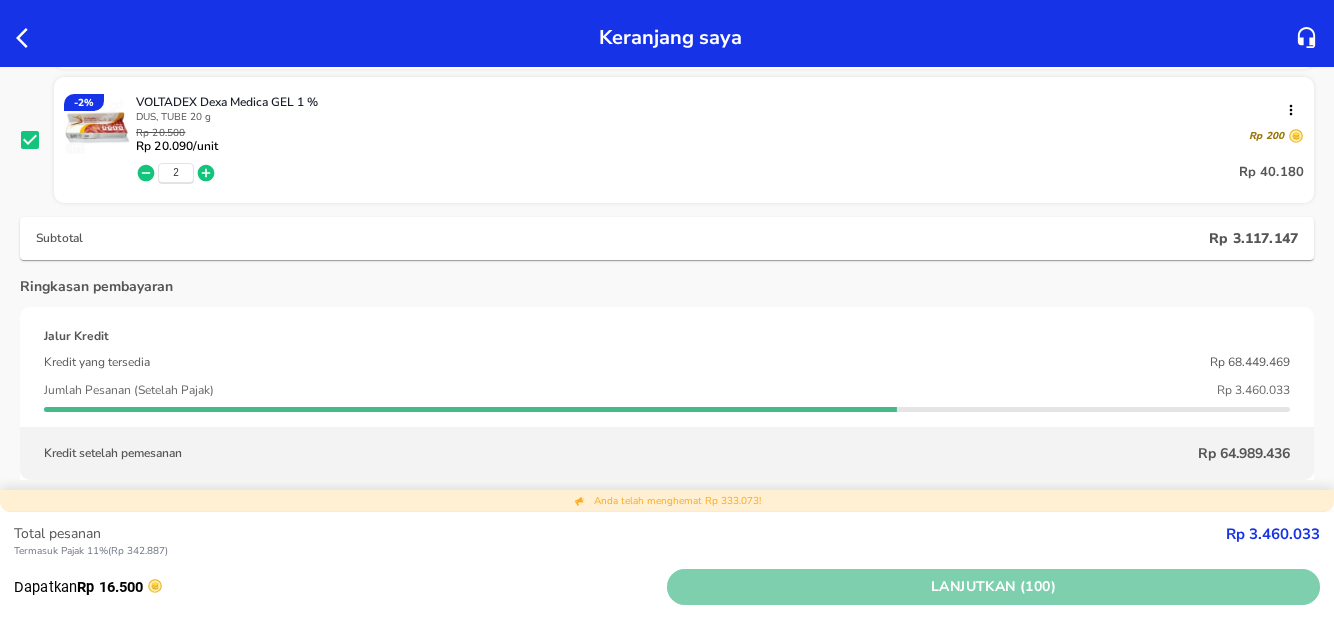 click on "Lanjutkan (100)" at bounding box center [993, 587] 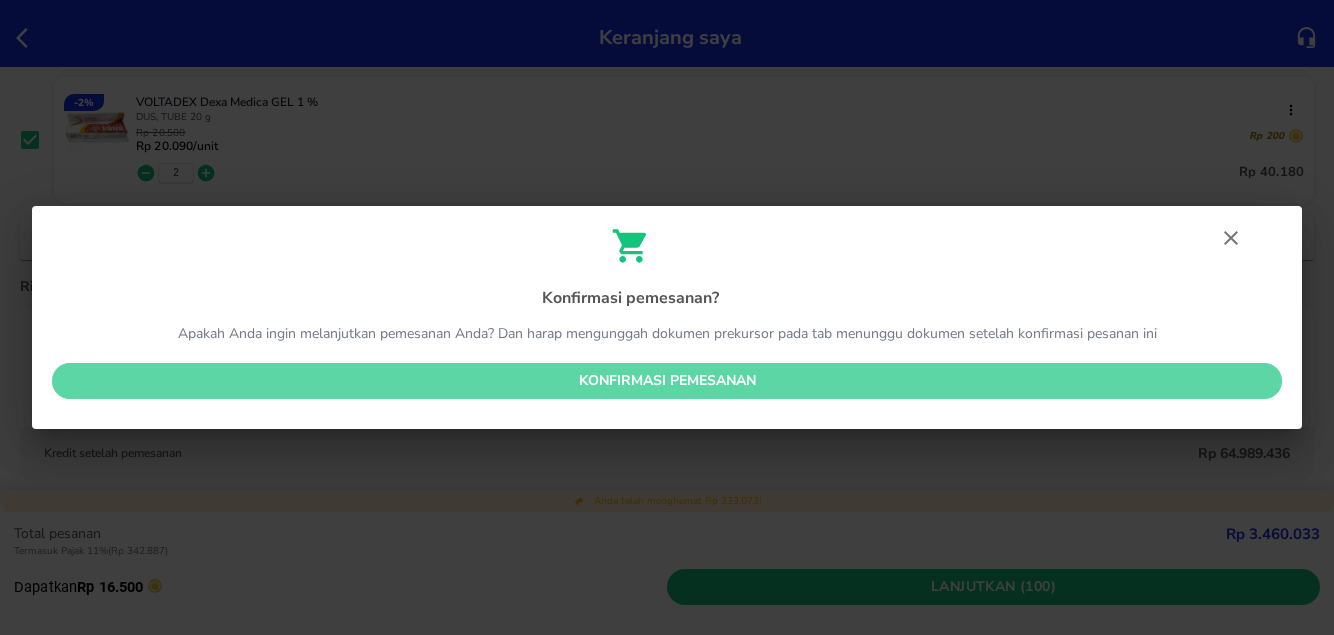 click on "Konfirmasi pemesanan" at bounding box center [667, 381] 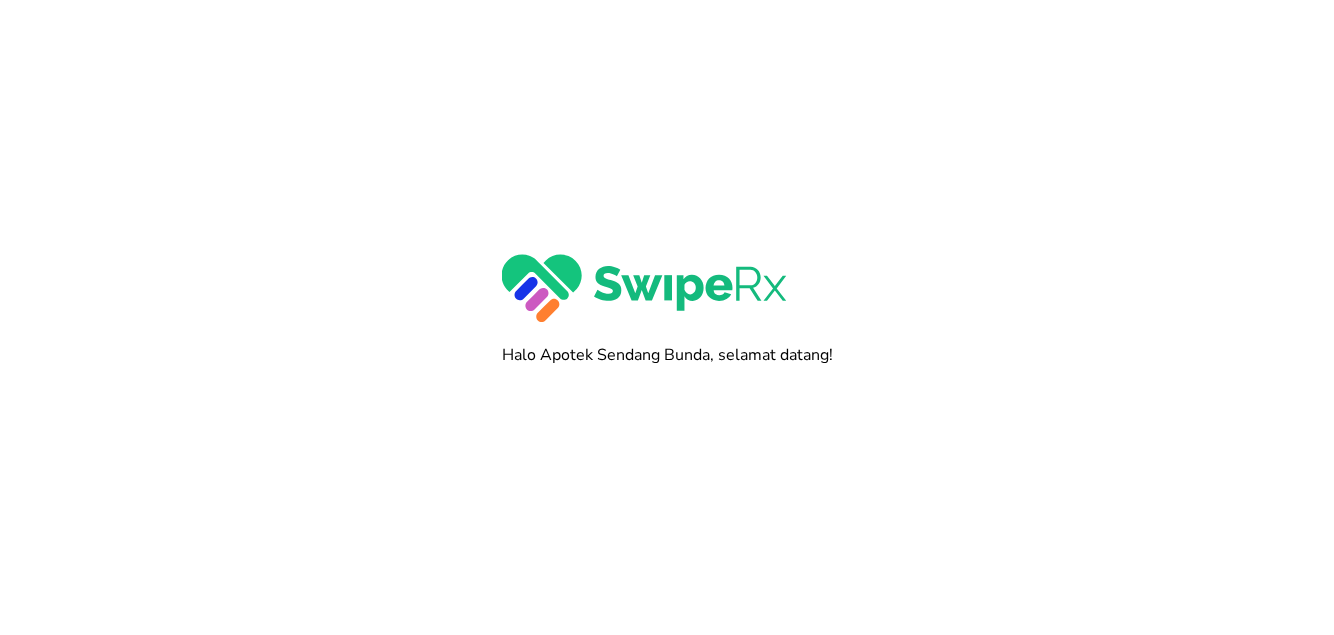 scroll, scrollTop: 0, scrollLeft: 0, axis: both 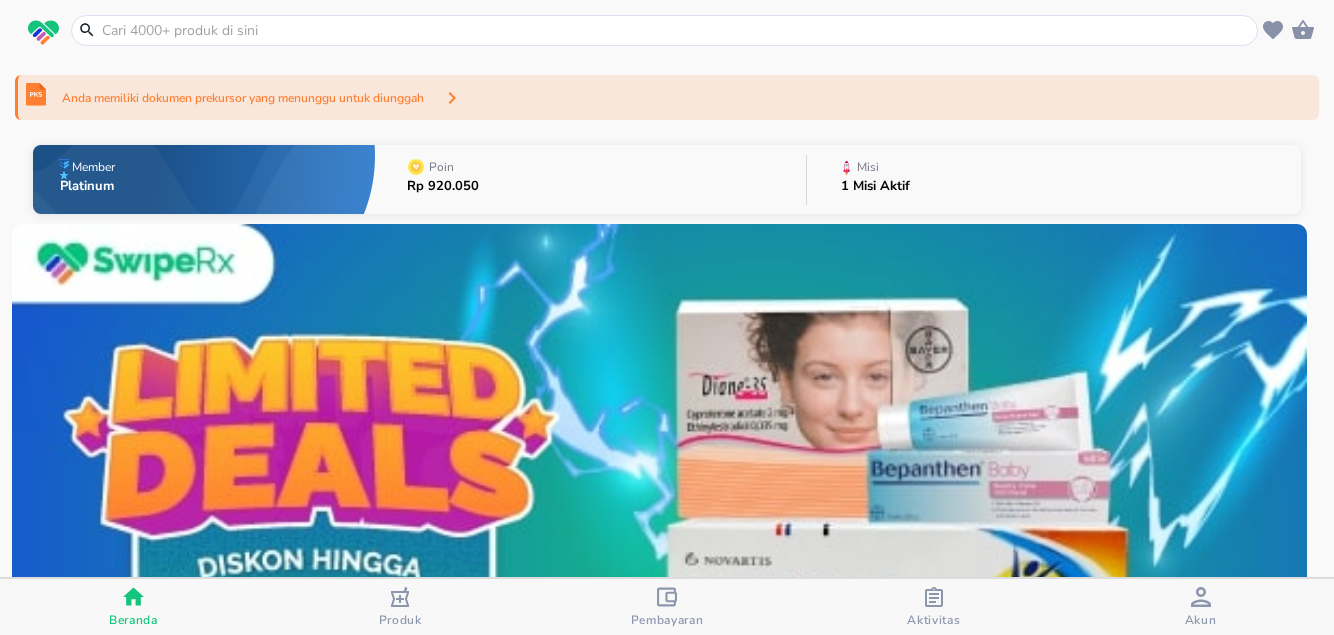 click 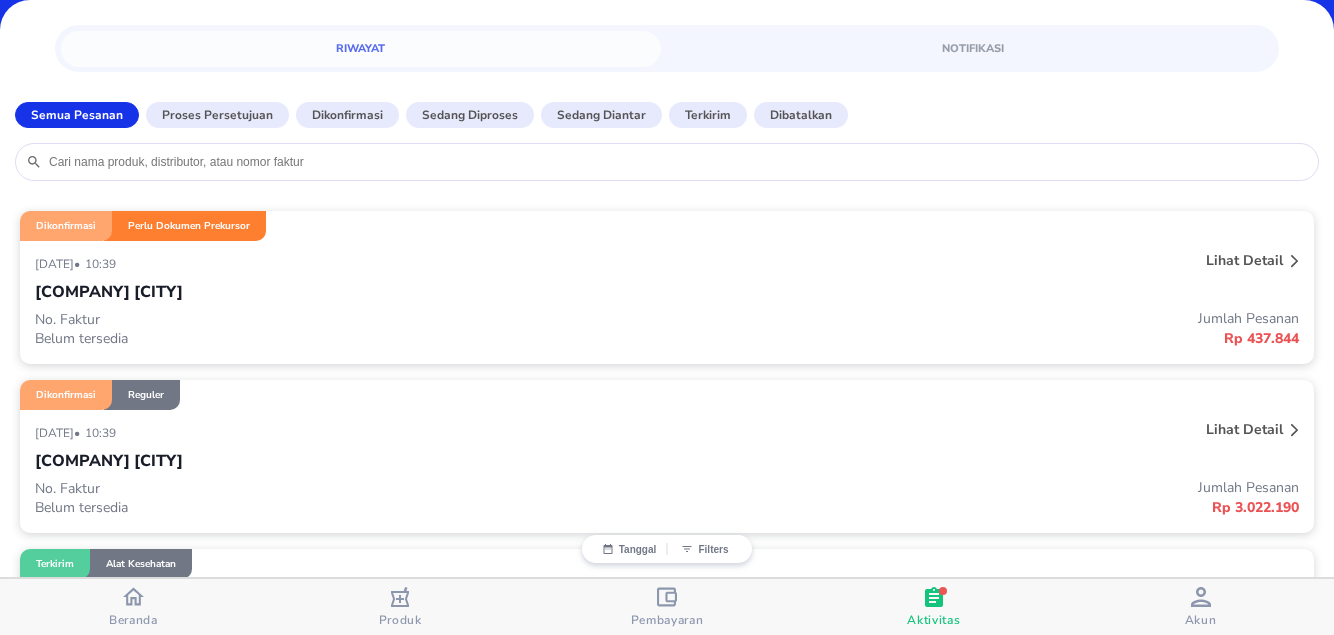 scroll, scrollTop: 200, scrollLeft: 0, axis: vertical 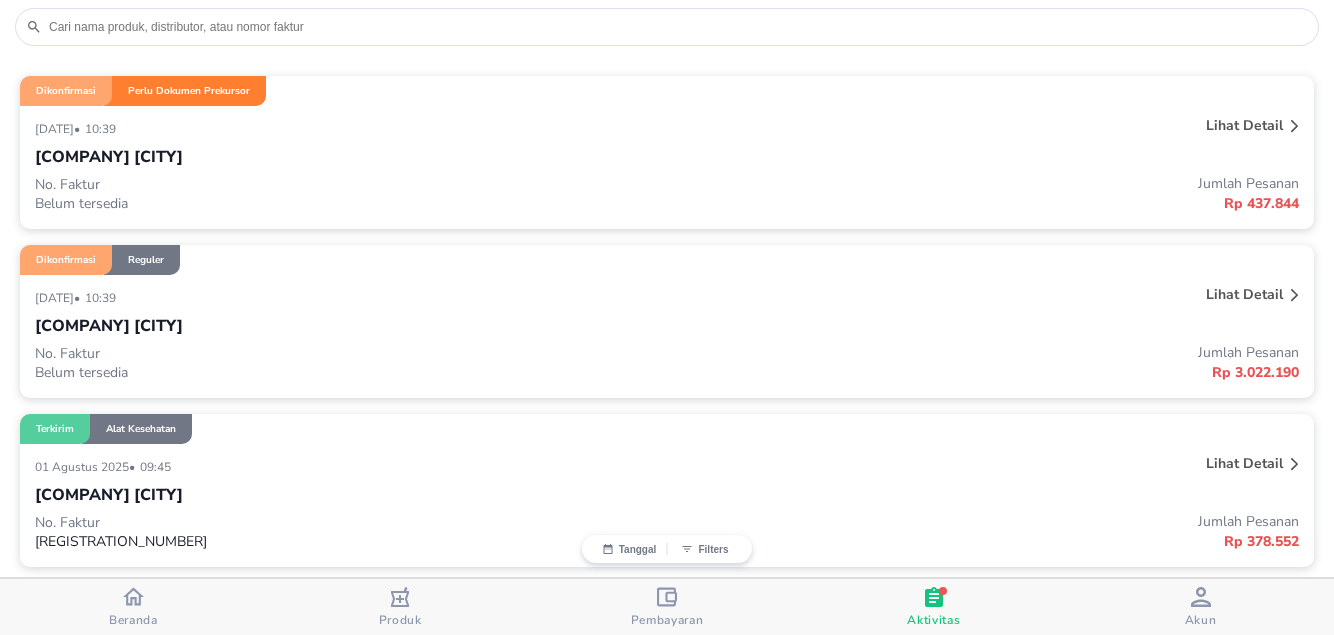 click on "Lihat detail" at bounding box center (1244, 125) 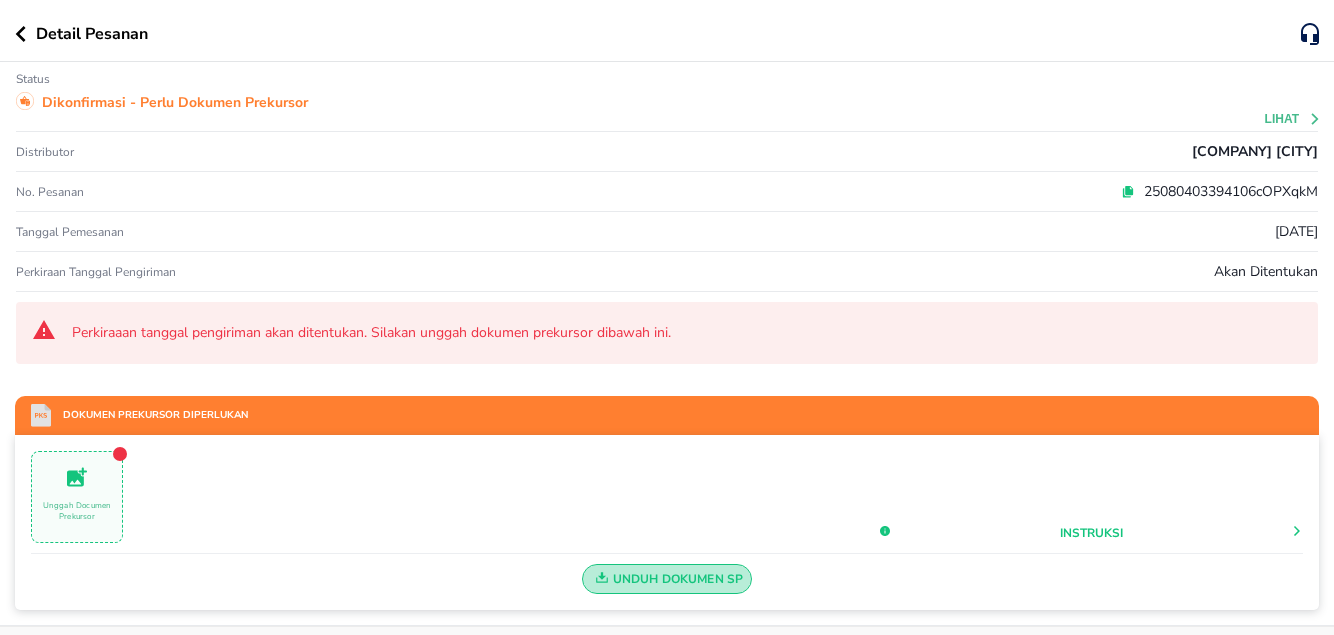 click on "Unduh Dokumen SP" at bounding box center (667, 579) 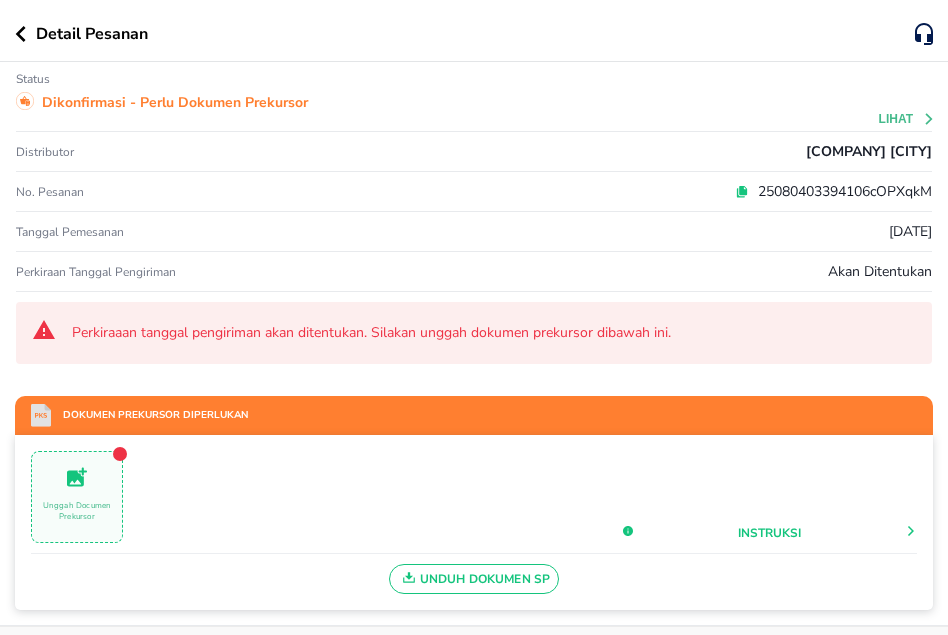 click on "Unggah Documen Prekursor" at bounding box center (77, 497) 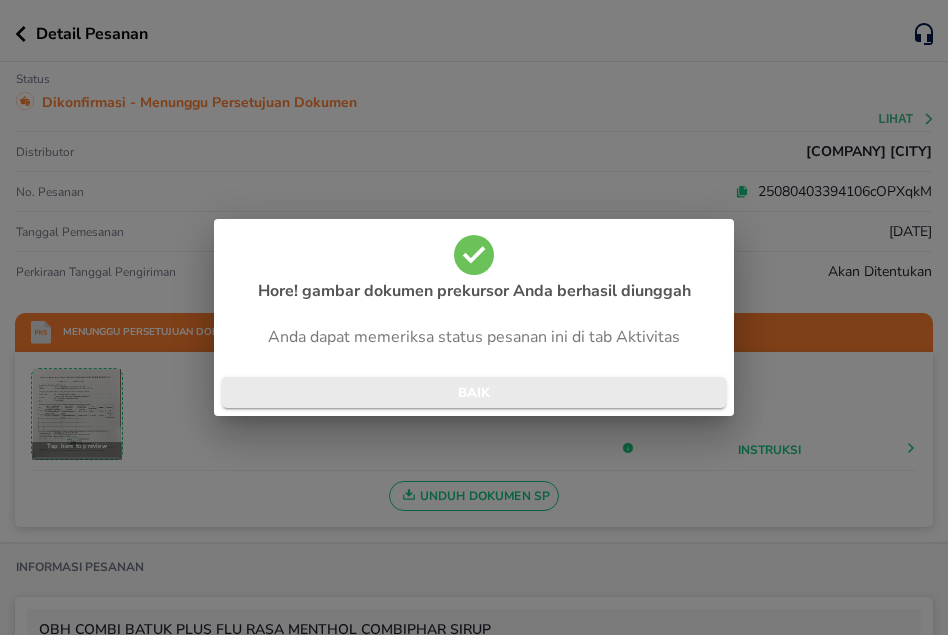 click on "BAIK" at bounding box center [474, 393] 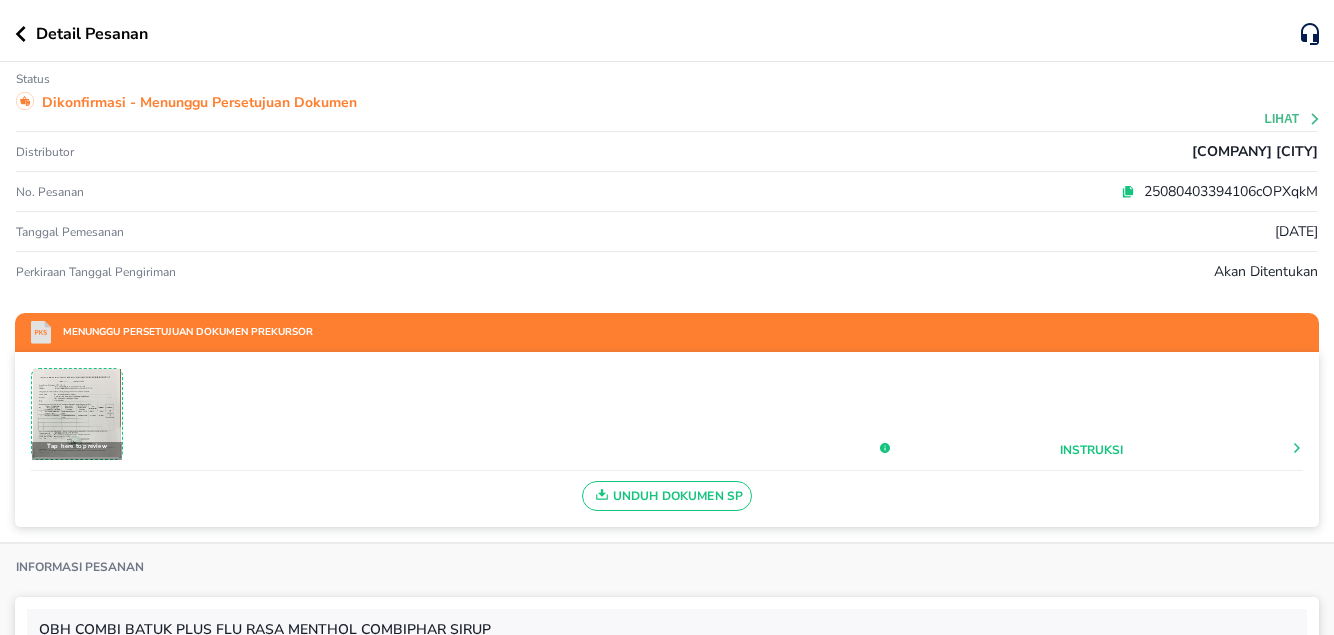 click on "Detail Pesanan" at bounding box center [667, 31] 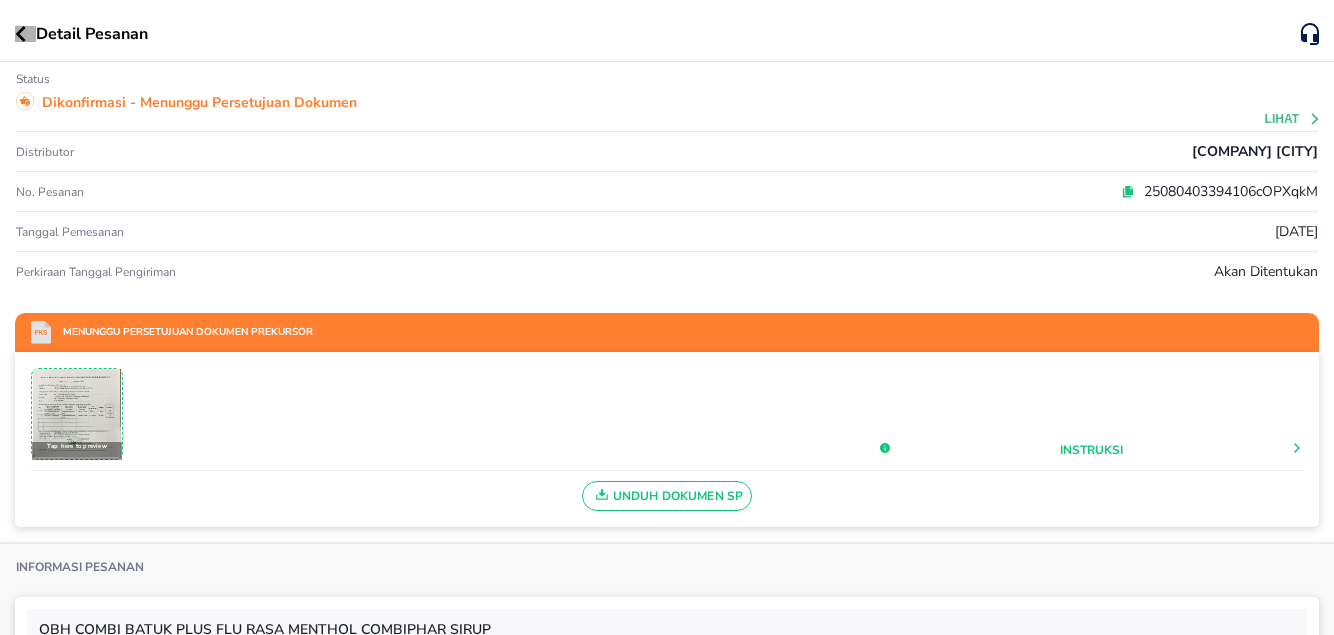 click 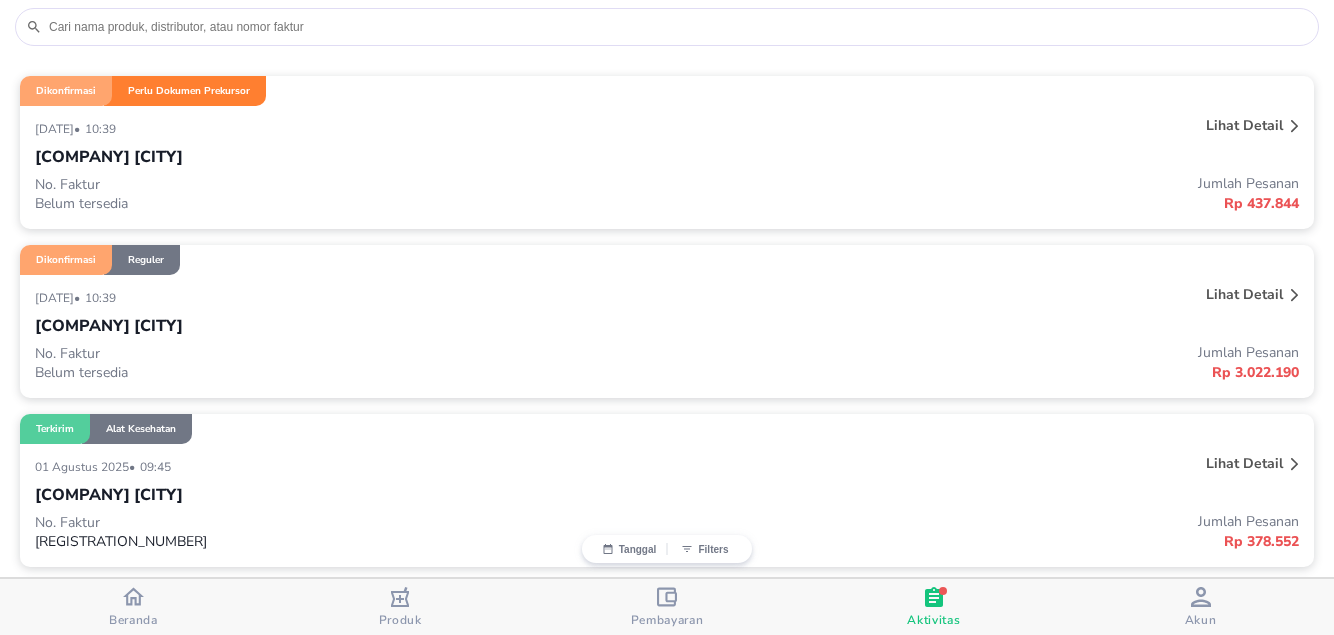 click on "Lihat detail" at bounding box center (1244, 294) 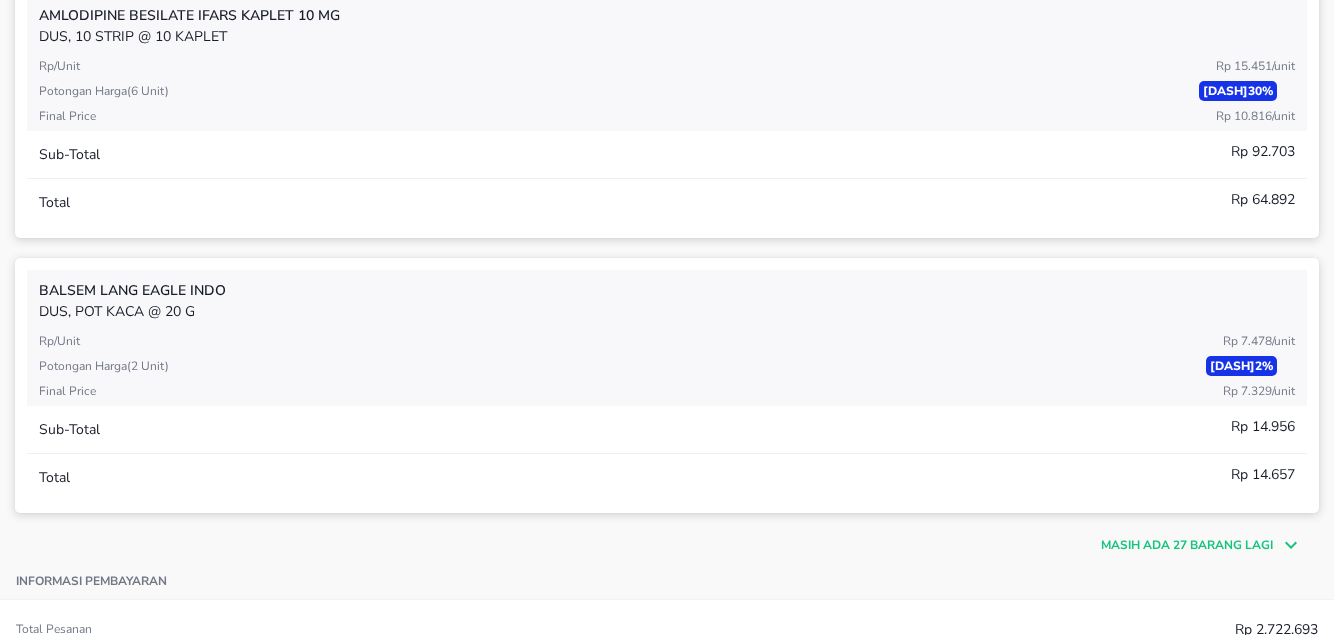scroll, scrollTop: 600, scrollLeft: 0, axis: vertical 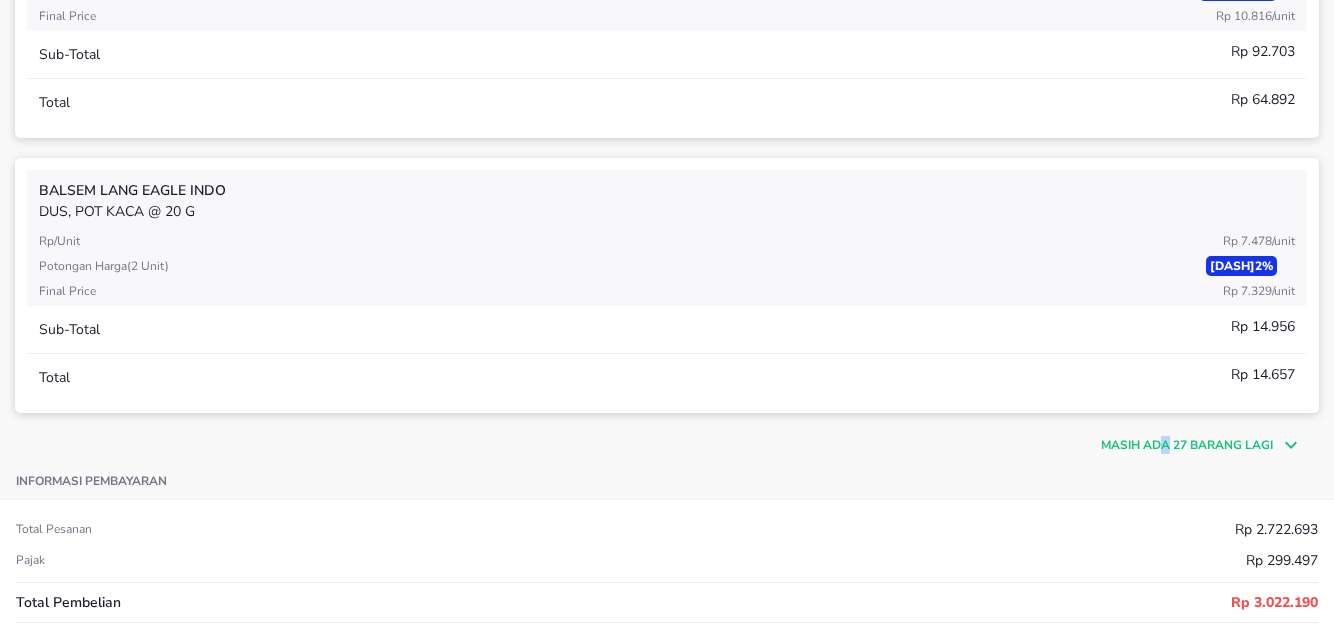 click on "Masih ada 27 barang lagi" at bounding box center (1187, 445) 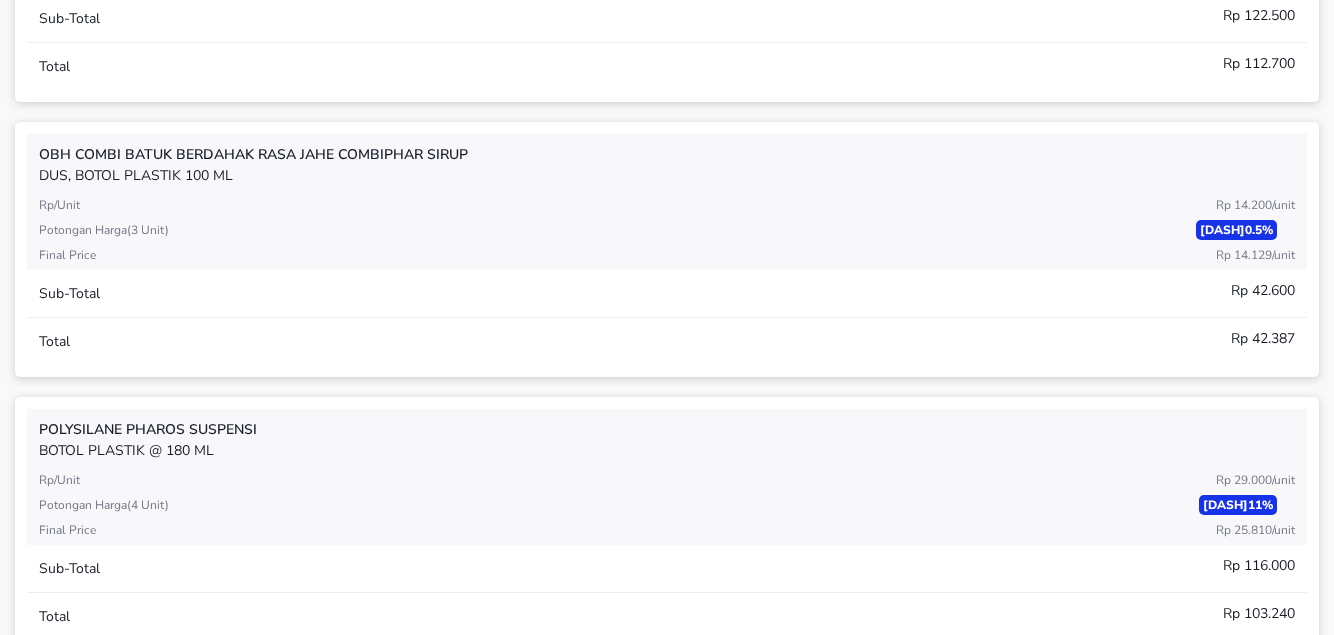 scroll, scrollTop: 6800, scrollLeft: 0, axis: vertical 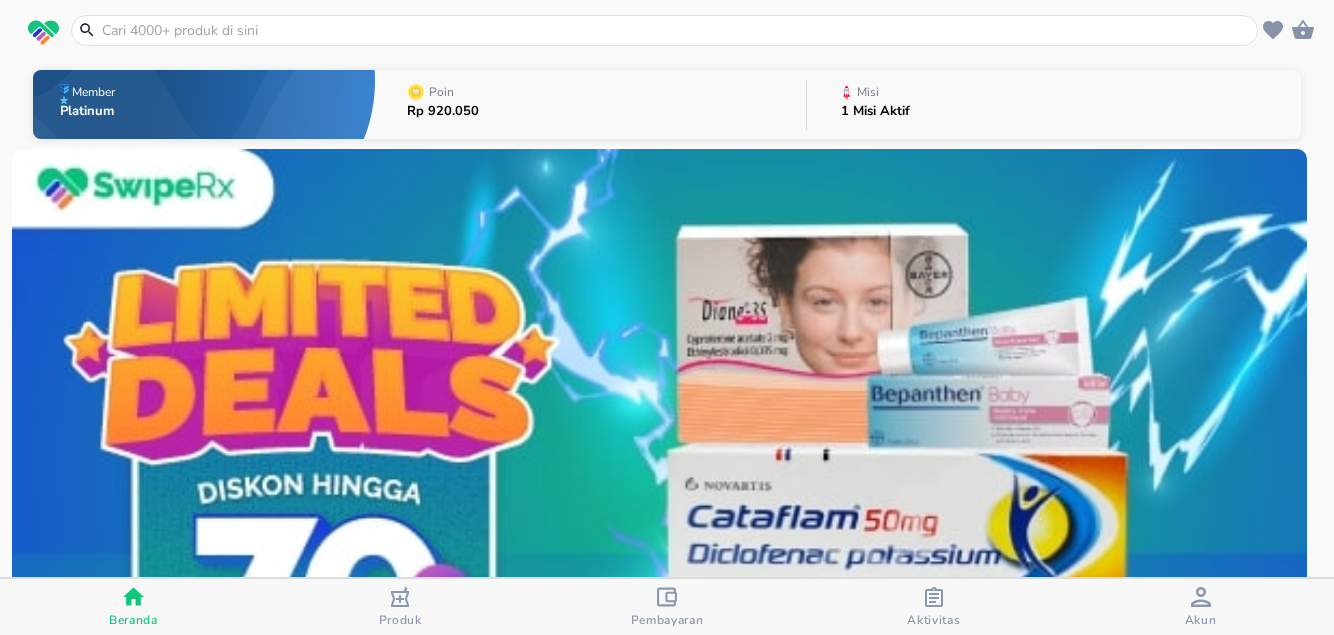 click at bounding box center (676, 30) 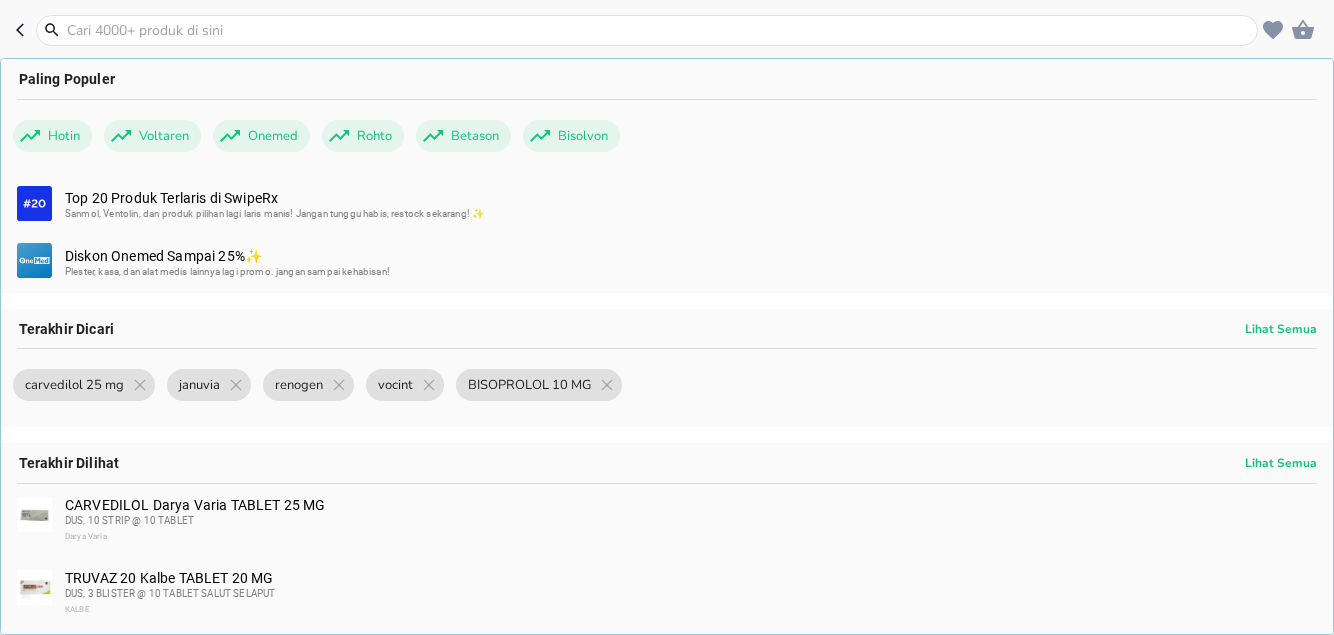 click at bounding box center [659, 30] 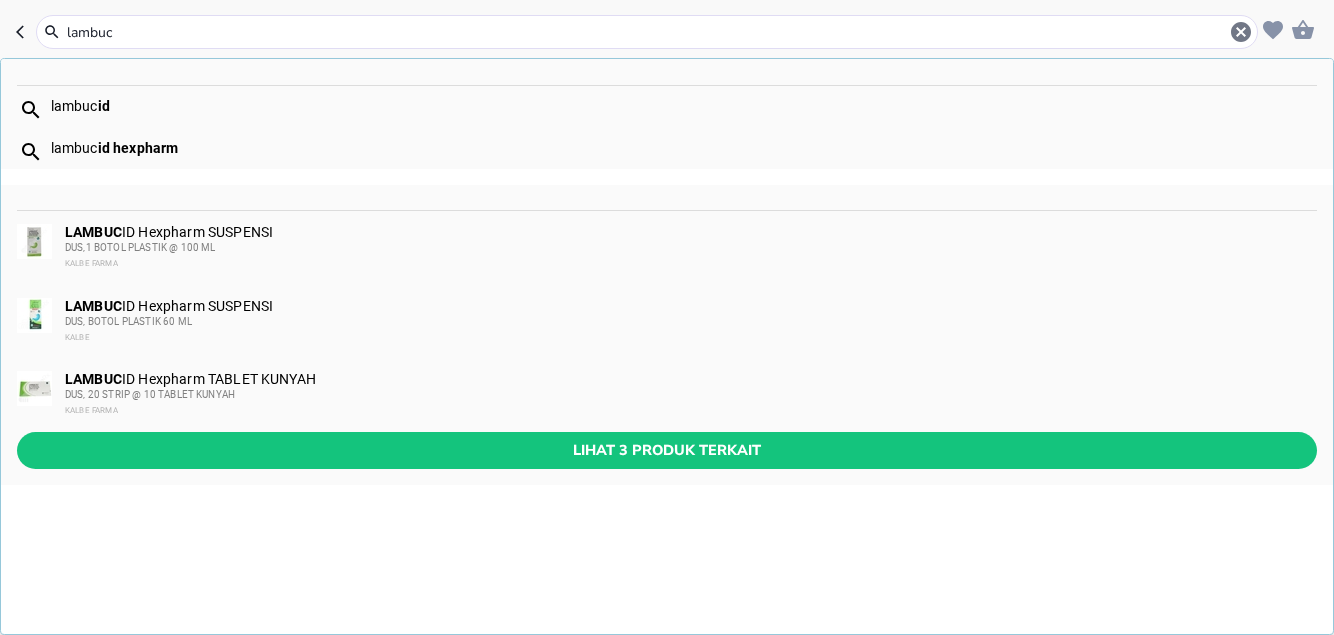 type on "lambuc" 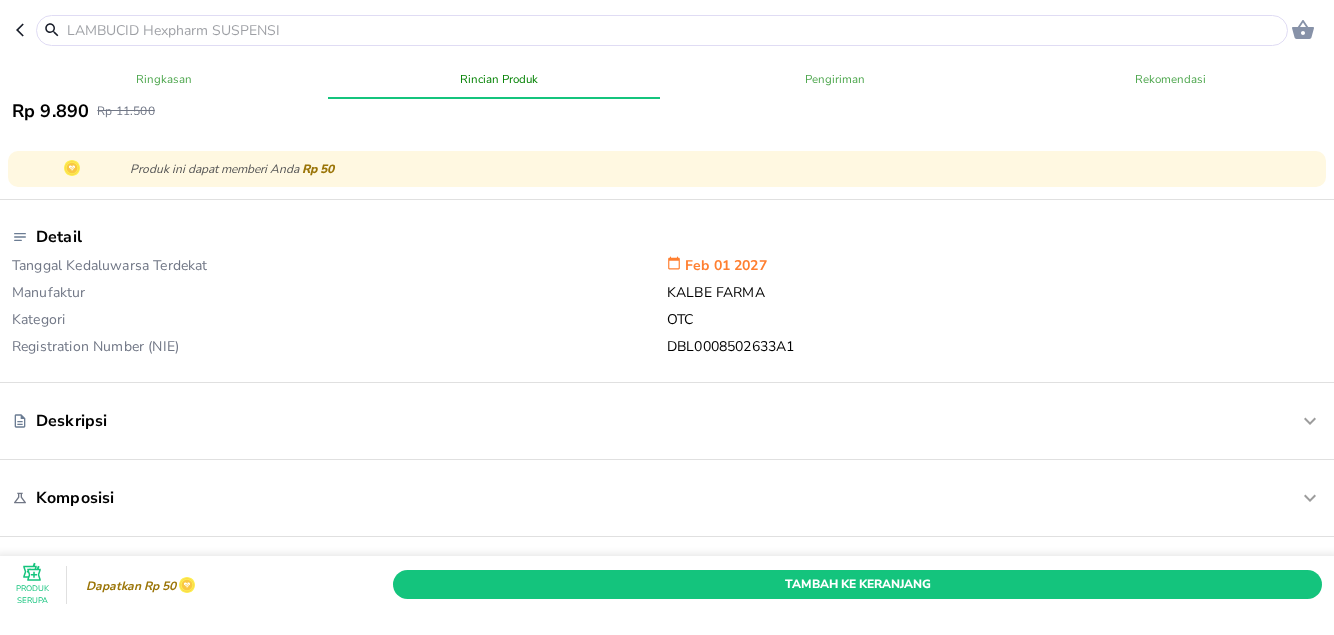scroll, scrollTop: 700, scrollLeft: 0, axis: vertical 